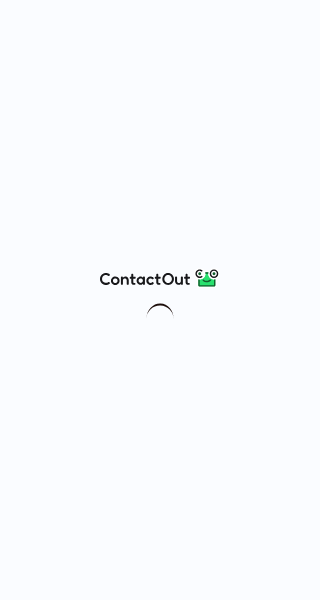 scroll, scrollTop: 0, scrollLeft: 0, axis: both 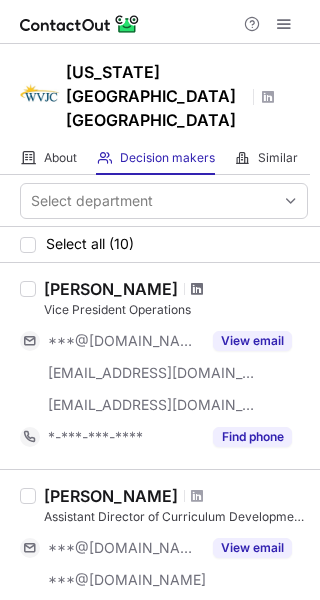 click at bounding box center (197, 289) 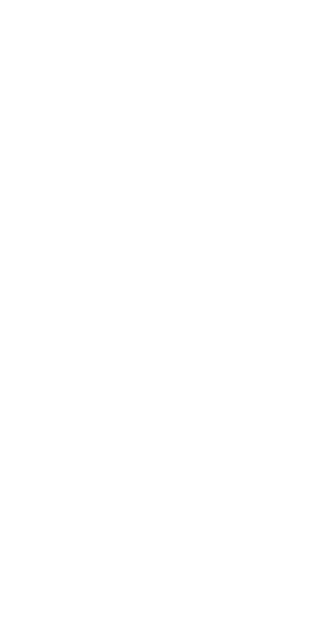 scroll, scrollTop: 0, scrollLeft: 0, axis: both 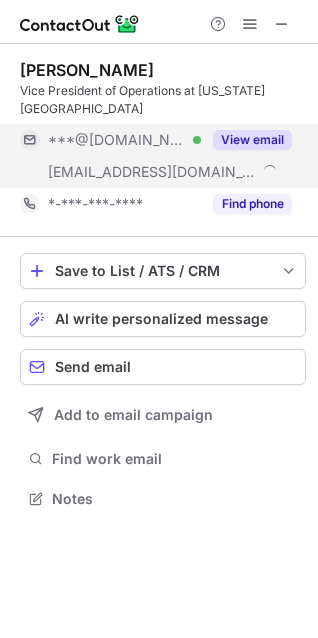 click on "View email" at bounding box center (252, 140) 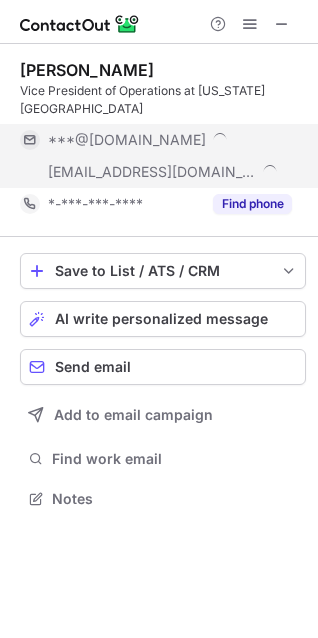 scroll, scrollTop: 10, scrollLeft: 10, axis: both 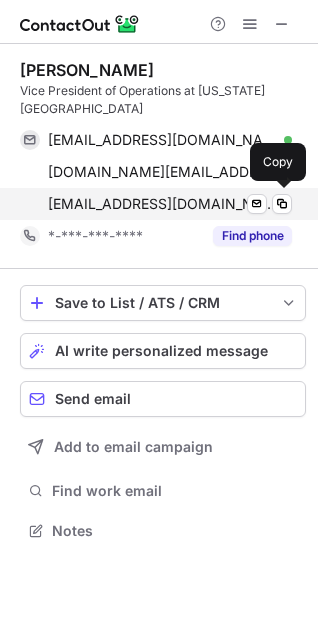 click on "srogers@wvjc.edu Verified Send email Copy" at bounding box center (156, 204) 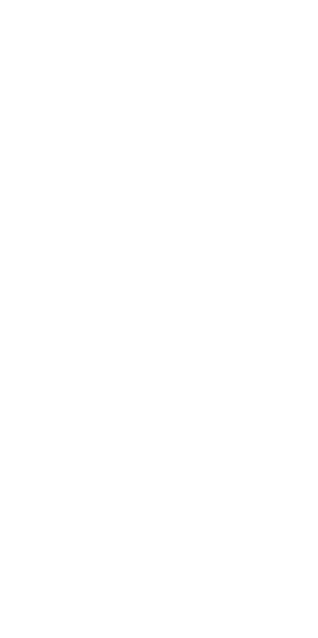 scroll, scrollTop: 0, scrollLeft: 0, axis: both 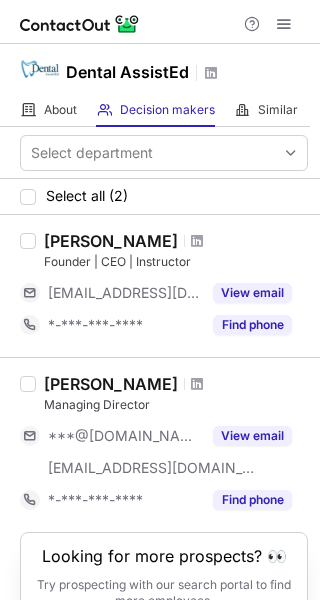 click at bounding box center (197, 241) 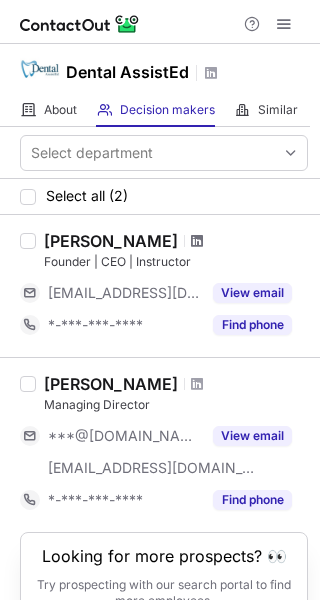 click at bounding box center (197, 241) 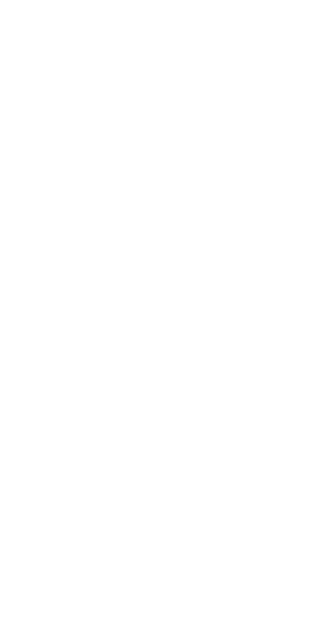 scroll, scrollTop: 0, scrollLeft: 0, axis: both 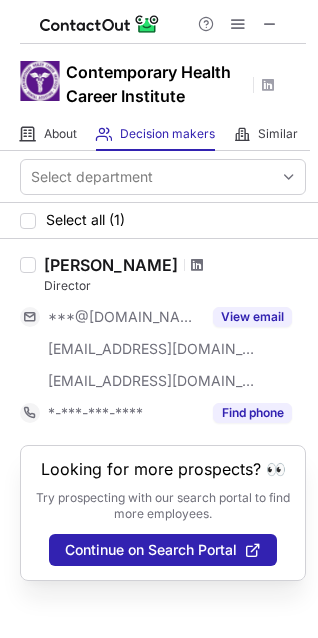 click on "Jeffrey Scharf" at bounding box center [175, 265] 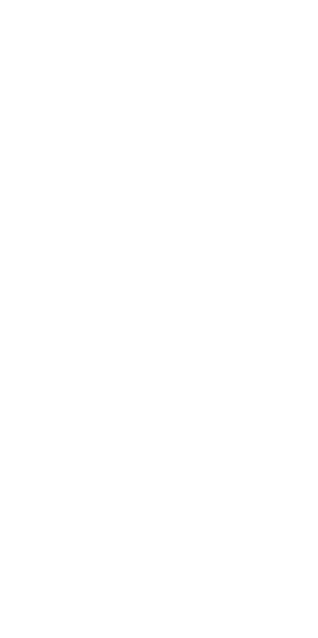 scroll, scrollTop: 0, scrollLeft: 0, axis: both 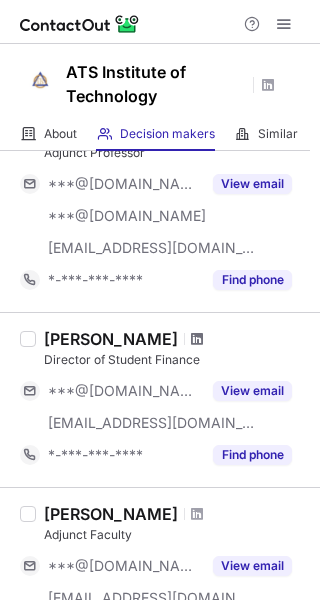 click at bounding box center (197, 339) 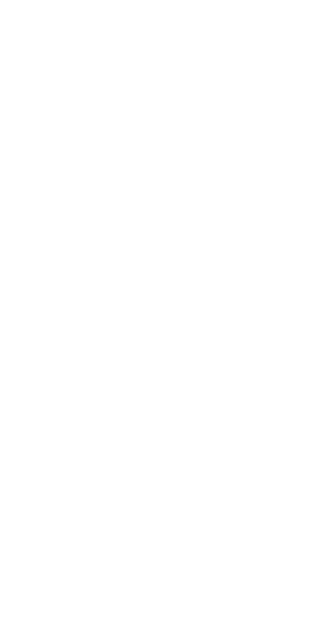 scroll, scrollTop: 0, scrollLeft: 0, axis: both 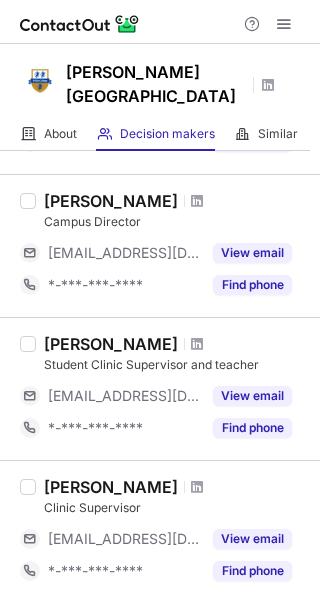 click at bounding box center [197, 201] 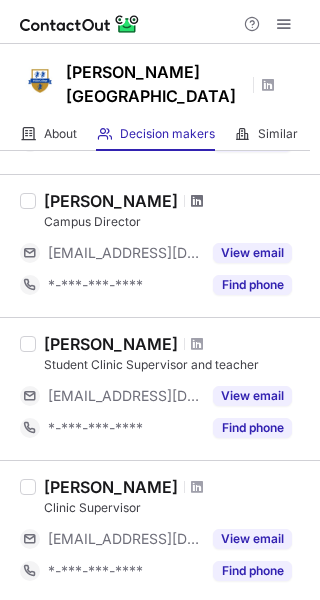 click at bounding box center [197, 201] 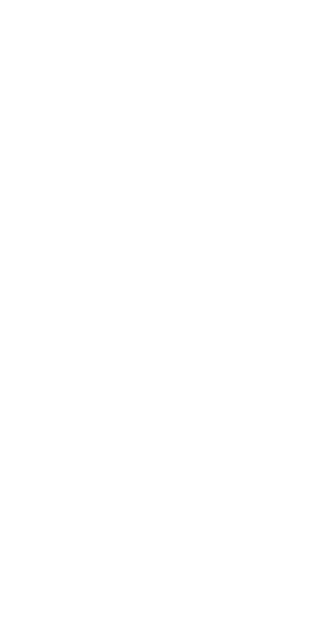 scroll, scrollTop: 0, scrollLeft: 0, axis: both 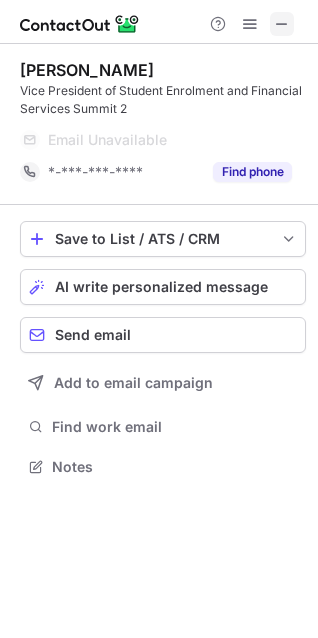click at bounding box center (282, 24) 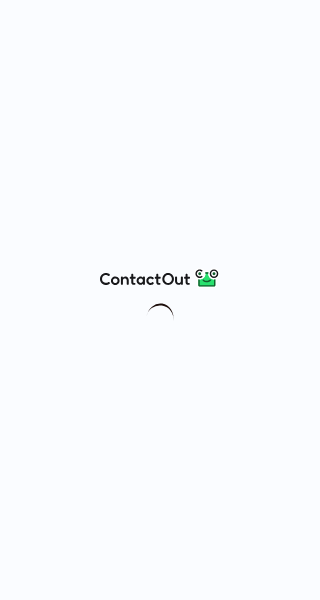 scroll, scrollTop: 0, scrollLeft: 0, axis: both 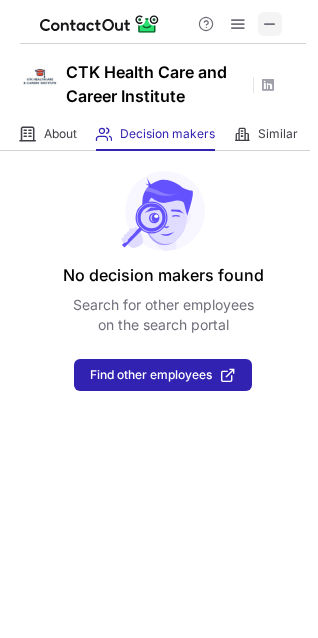click at bounding box center (270, 24) 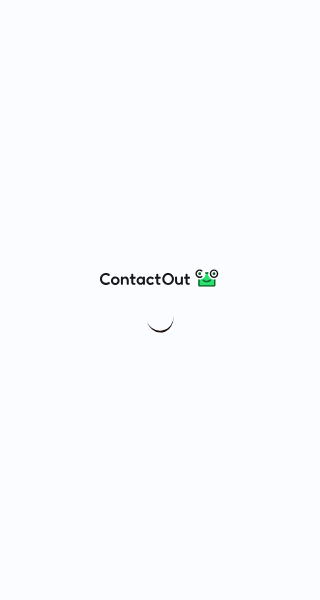 scroll, scrollTop: 0, scrollLeft: 0, axis: both 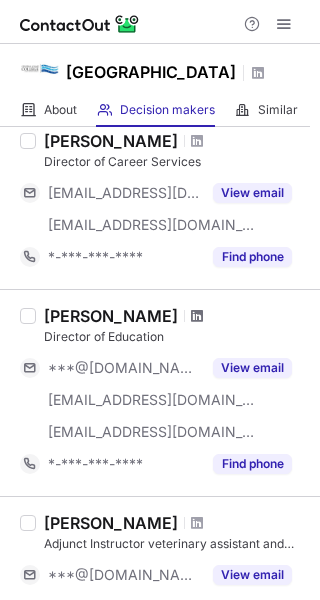click on "Brian Richards Director of Education ***@gmail.com ***@livingtruthcorona.org ***@centralcoastcollege.edu View email *-***-***-**** Find phone" at bounding box center [160, 392] 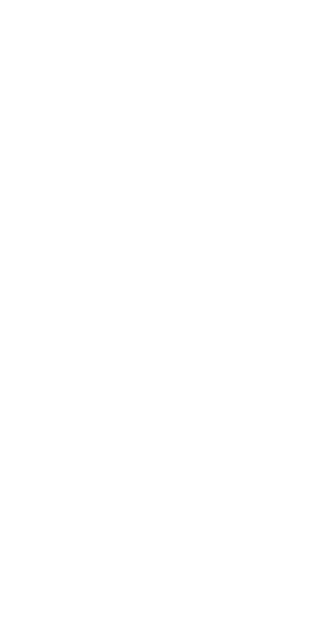 scroll, scrollTop: 0, scrollLeft: 0, axis: both 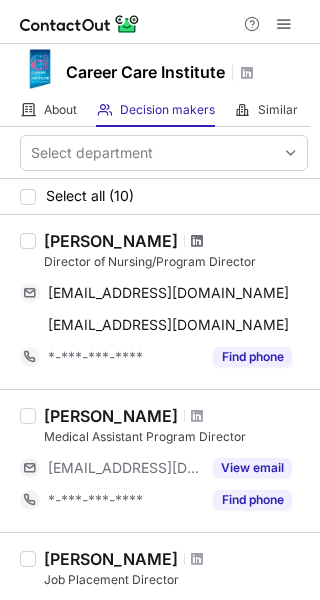 click at bounding box center (197, 241) 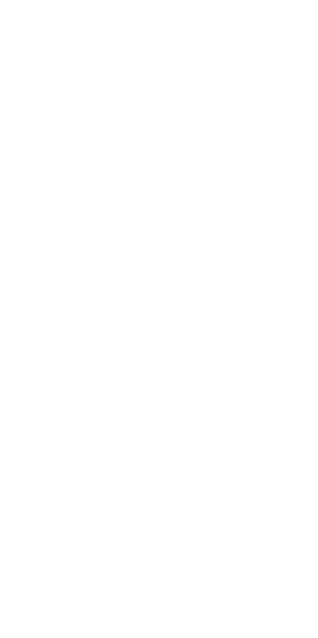 scroll, scrollTop: 0, scrollLeft: 0, axis: both 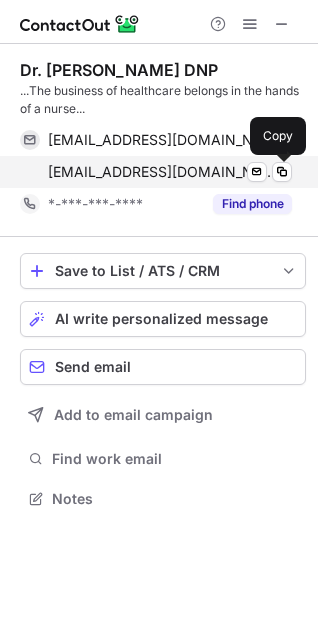 click on "[EMAIL_ADDRESS][DOMAIN_NAME] Verified Send email Copy" at bounding box center (156, 172) 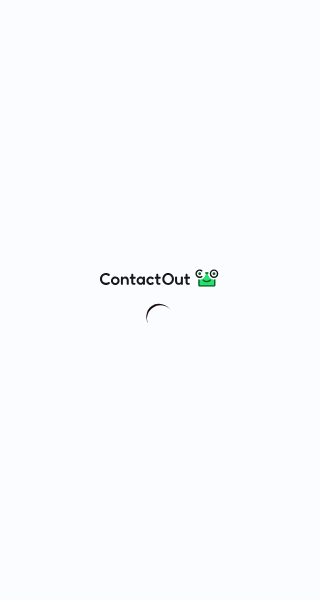 scroll, scrollTop: 0, scrollLeft: 0, axis: both 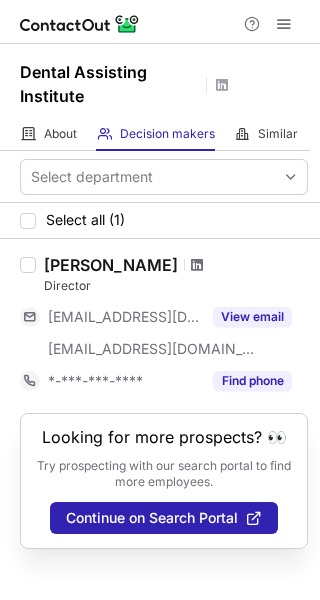 click at bounding box center (197, 265) 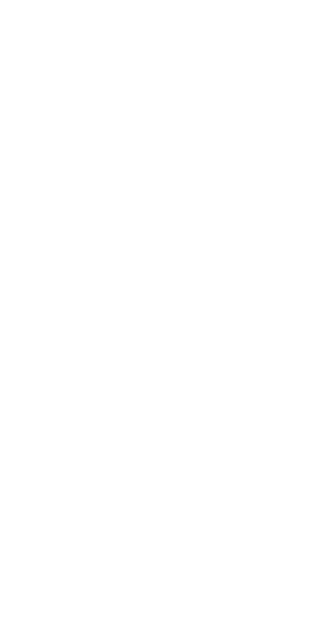 scroll, scrollTop: 0, scrollLeft: 0, axis: both 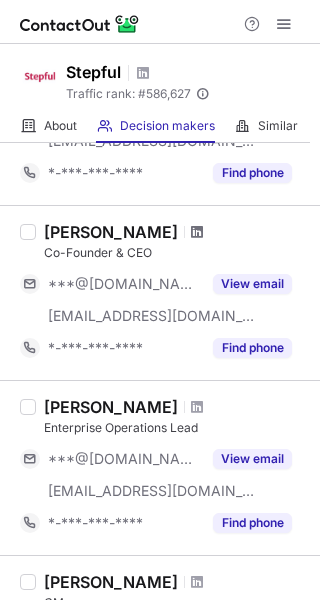click at bounding box center [197, 232] 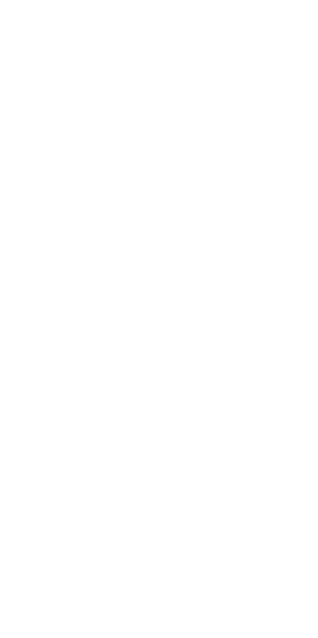 scroll, scrollTop: 0, scrollLeft: 0, axis: both 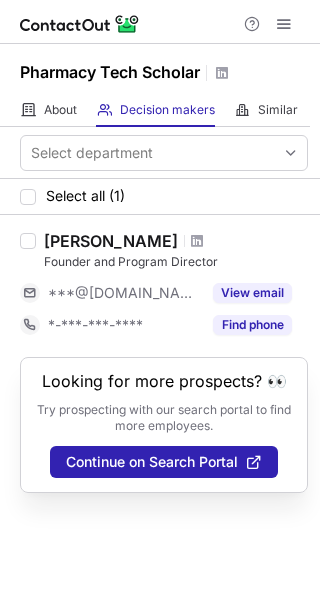 click on "[PERSON_NAME]" at bounding box center [176, 241] 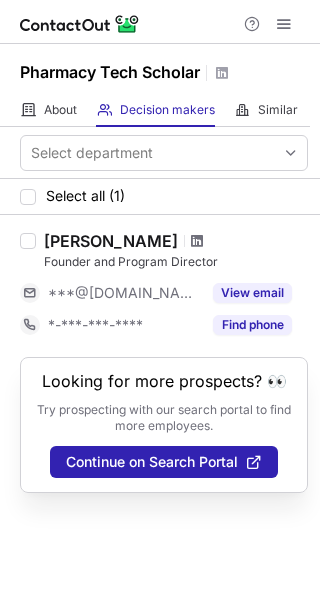 click at bounding box center [197, 241] 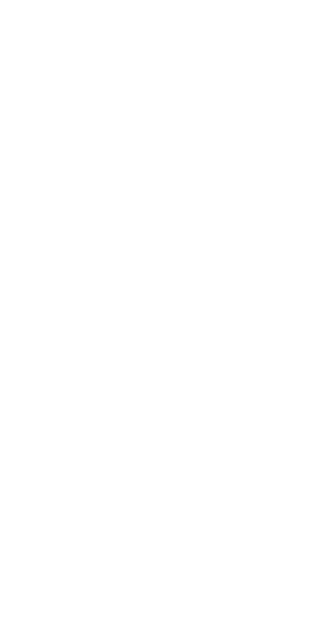 scroll, scrollTop: 0, scrollLeft: 0, axis: both 